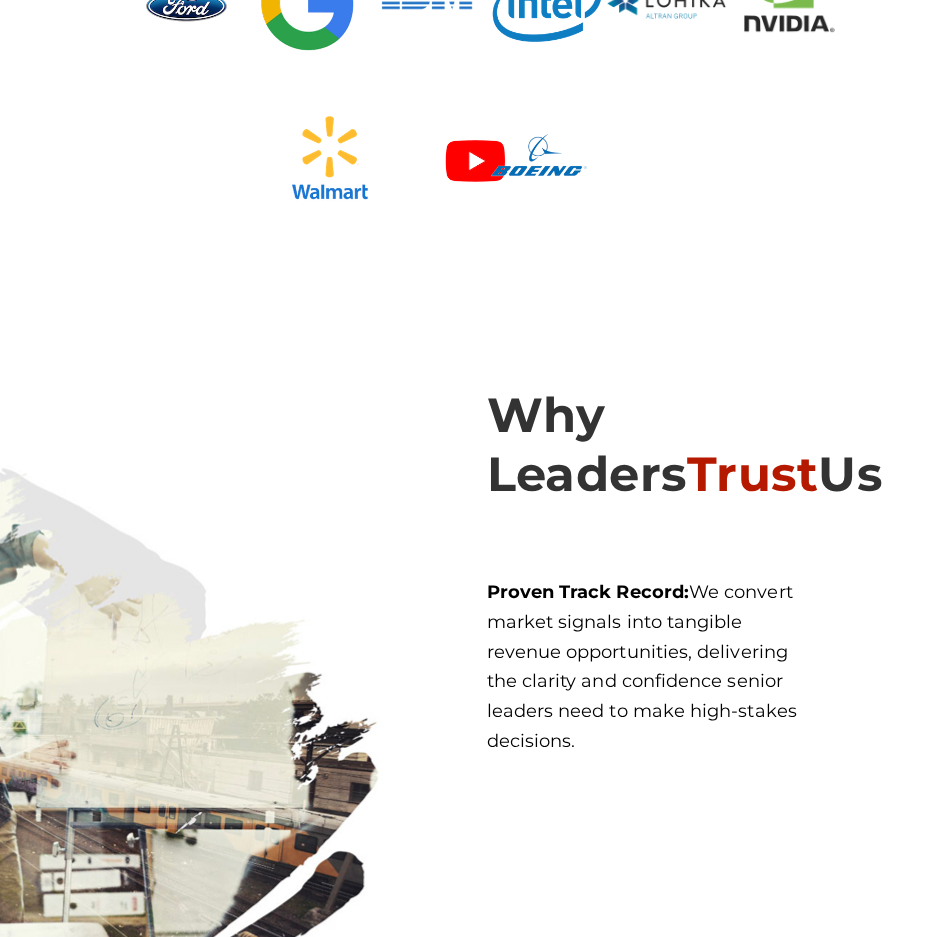 scroll, scrollTop: 4533, scrollLeft: 0, axis: vertical 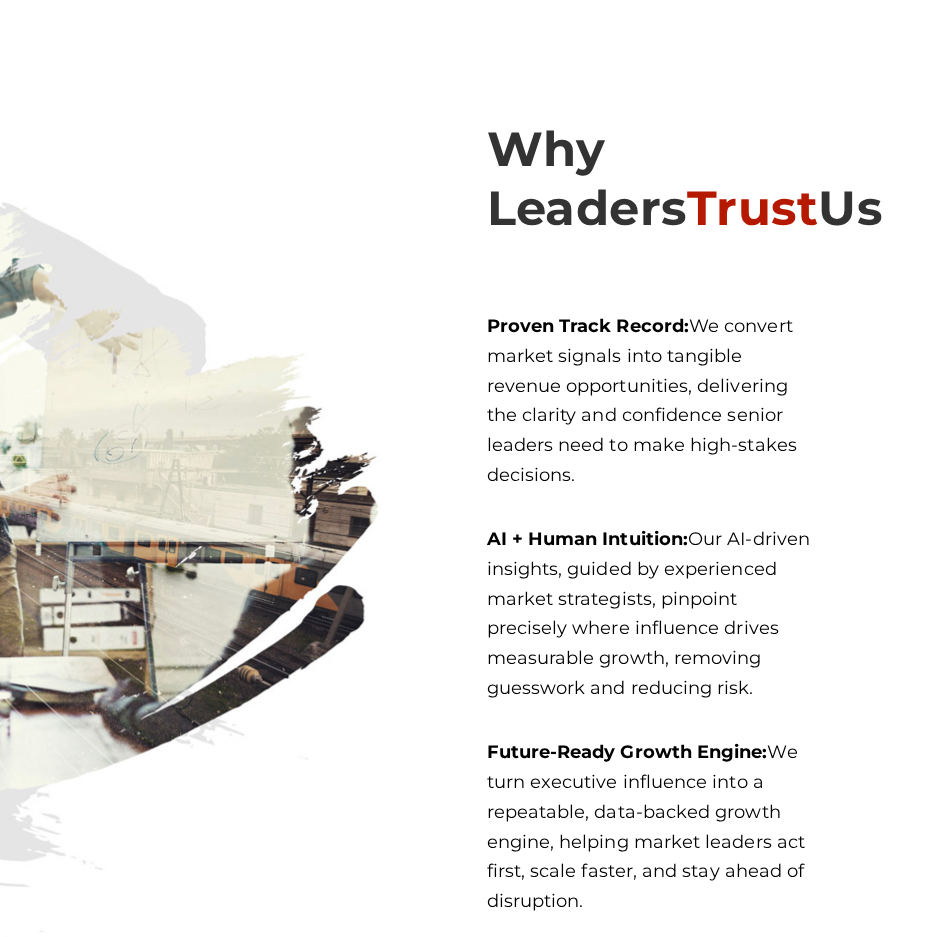 drag, startPoint x: 490, startPoint y: 321, endPoint x: 604, endPoint y: 471, distance: 188.40382 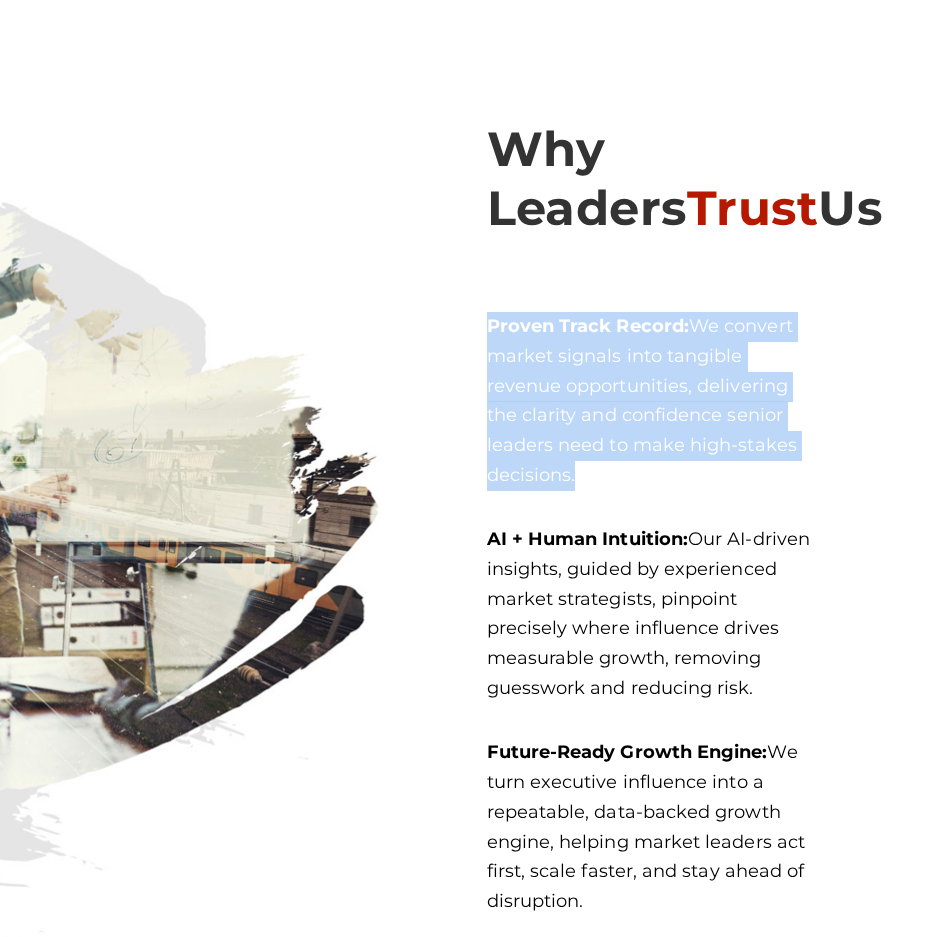 drag, startPoint x: 632, startPoint y: 472, endPoint x: 471, endPoint y: 308, distance: 229.81949 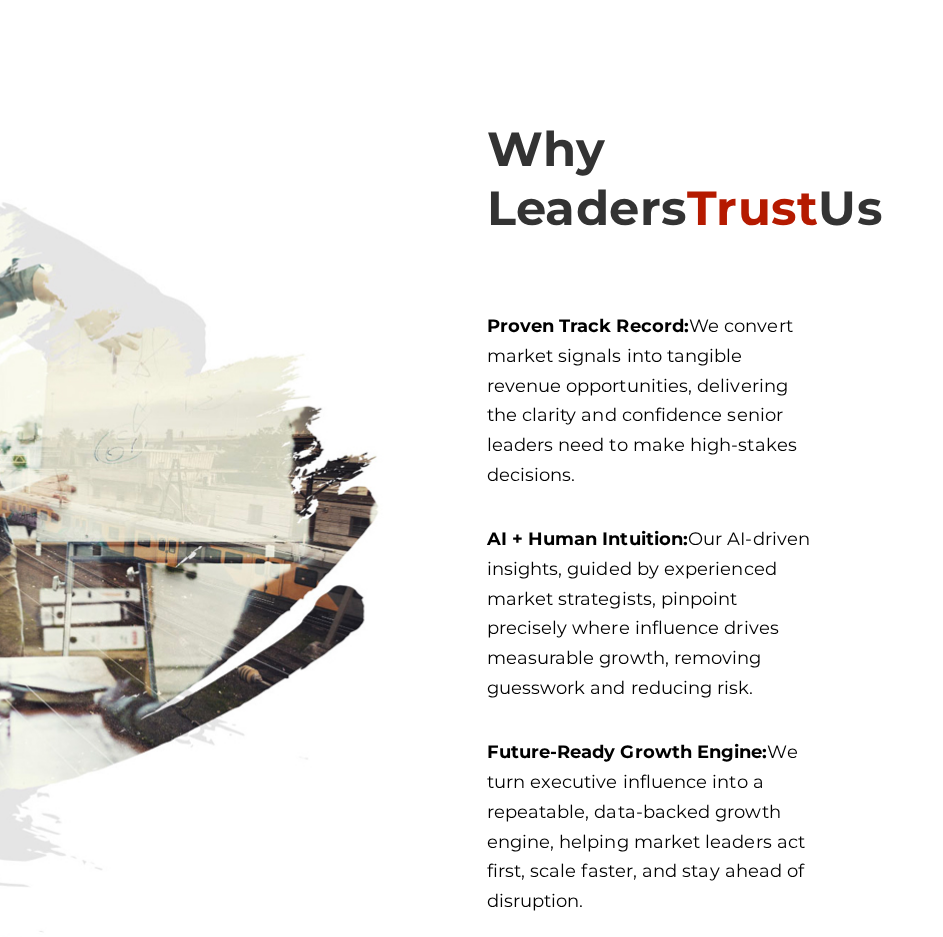 drag, startPoint x: 464, startPoint y: 308, endPoint x: 682, endPoint y: 486, distance: 281.43915 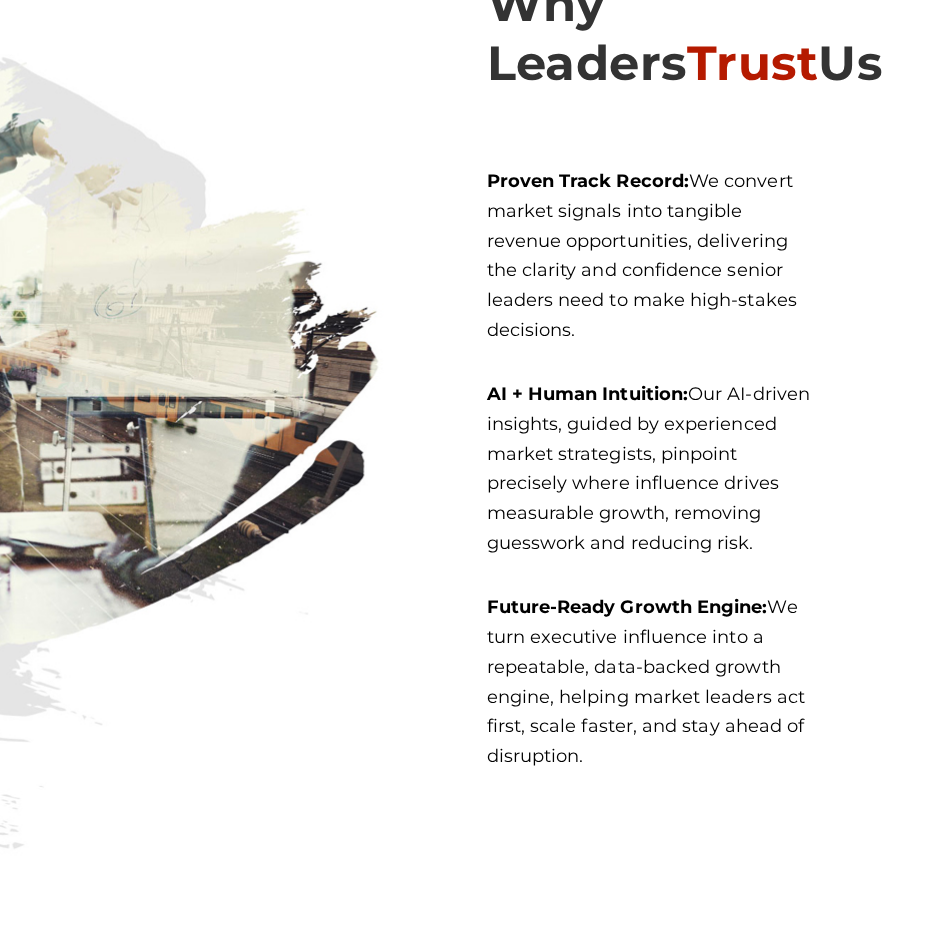 scroll, scrollTop: 4800, scrollLeft: 0, axis: vertical 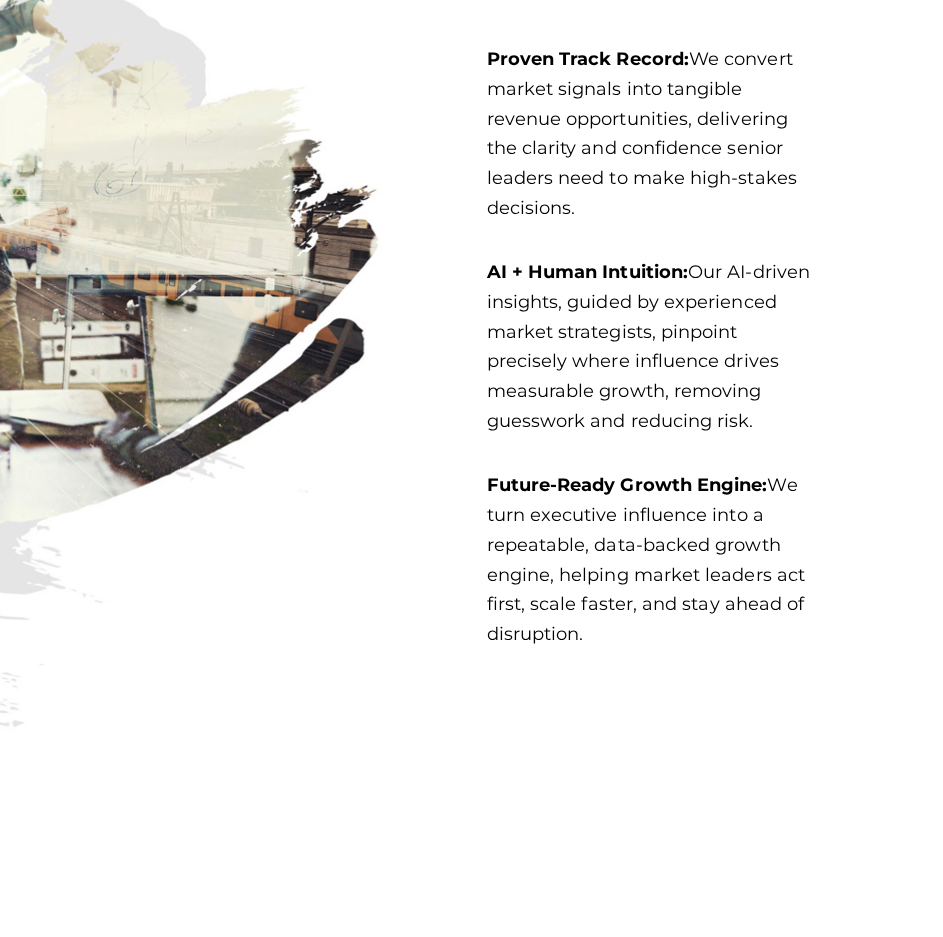 drag, startPoint x: 614, startPoint y: 620, endPoint x: 481, endPoint y: 491, distance: 185.28357 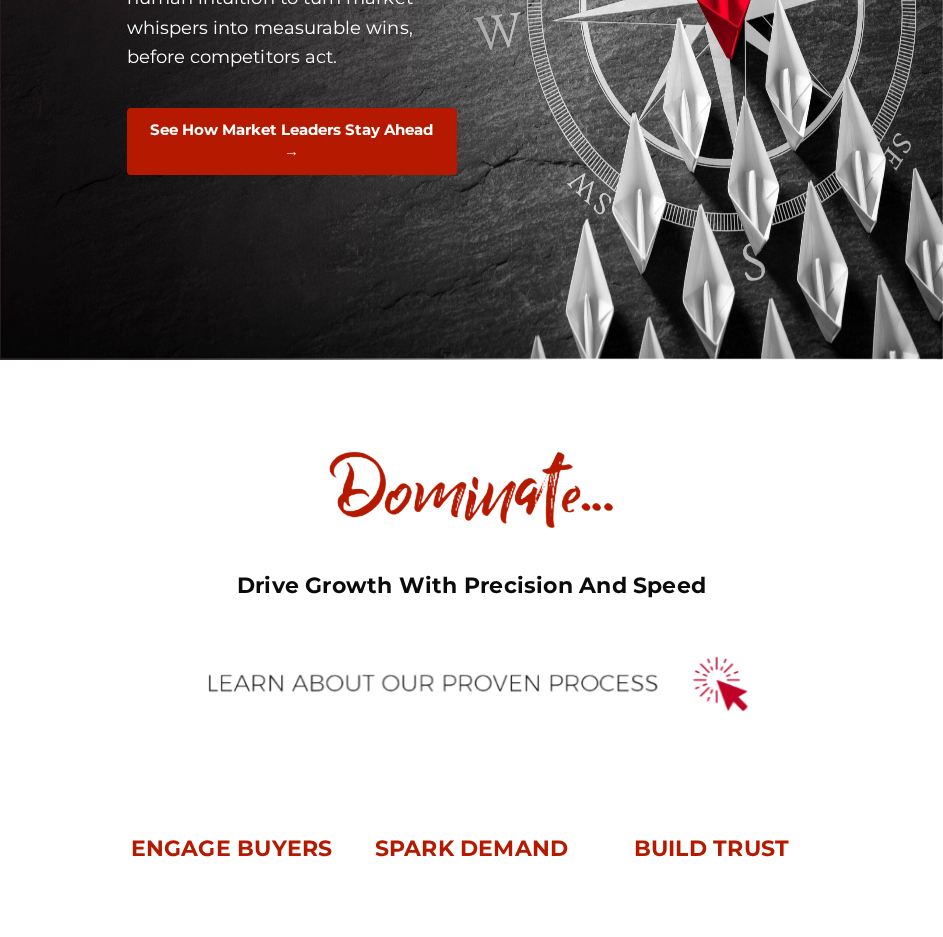 scroll, scrollTop: 0, scrollLeft: 0, axis: both 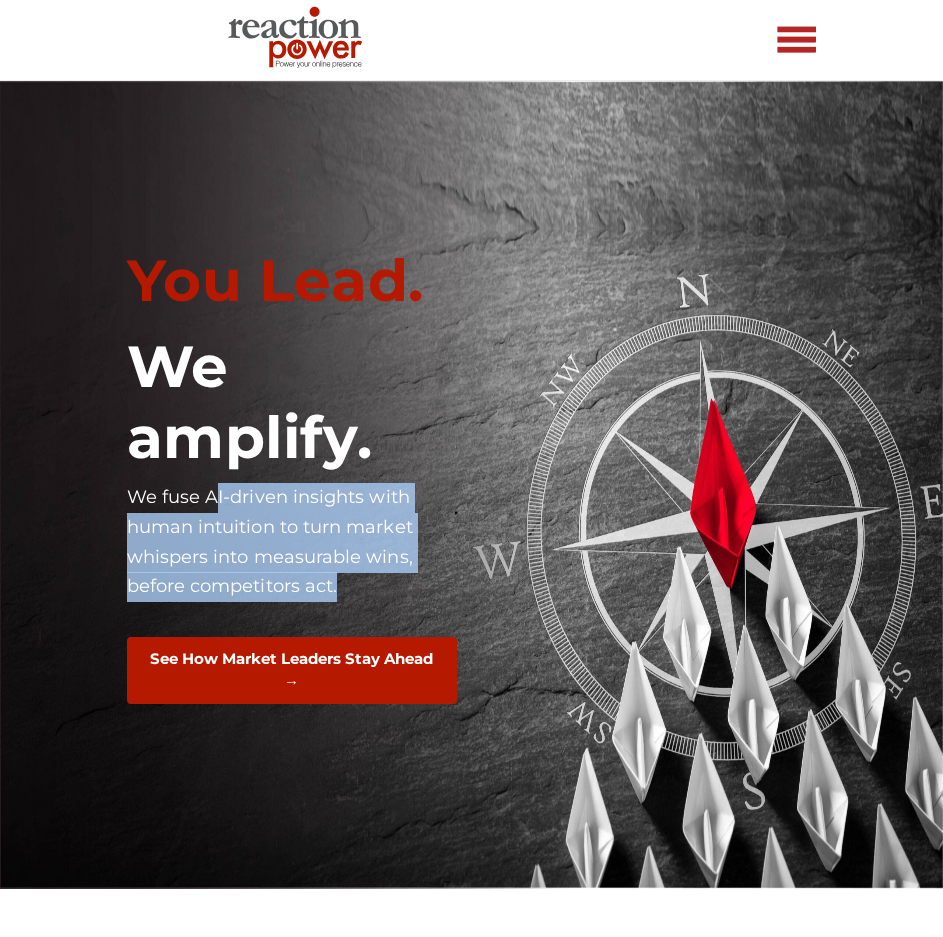 drag, startPoint x: 218, startPoint y: 496, endPoint x: 382, endPoint y: 584, distance: 186.11824 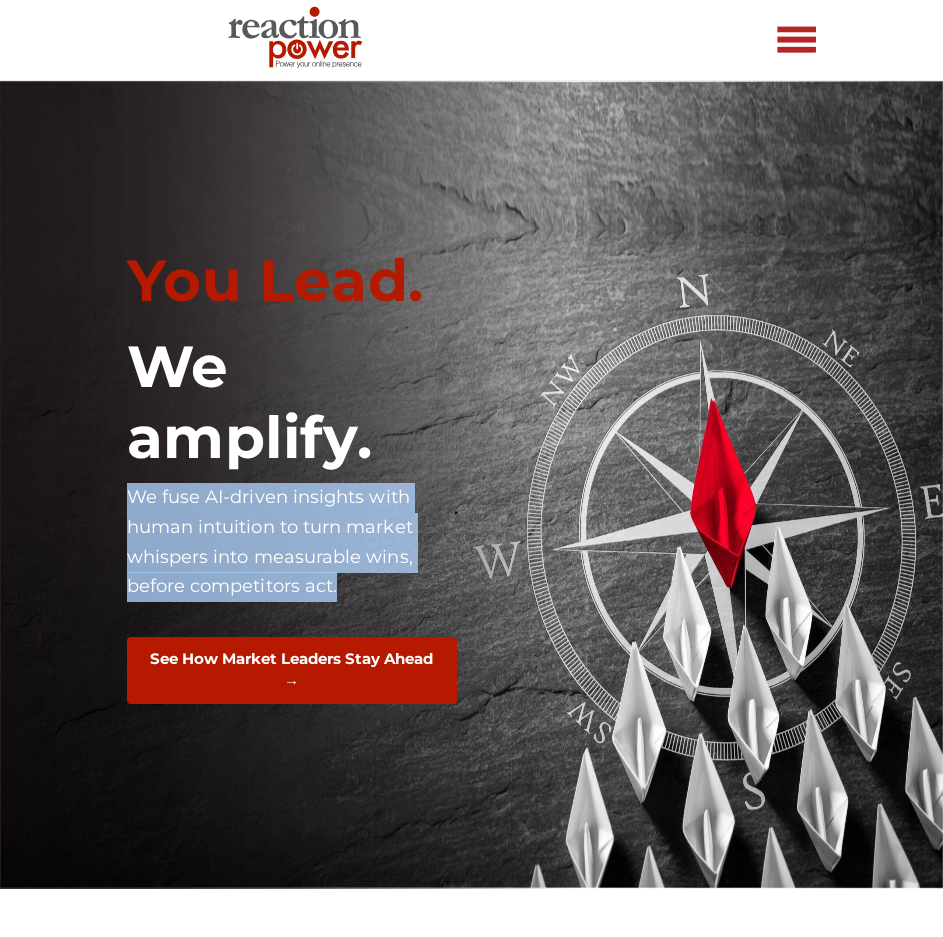 drag, startPoint x: 387, startPoint y: 586, endPoint x: 134, endPoint y: 505, distance: 265.65015 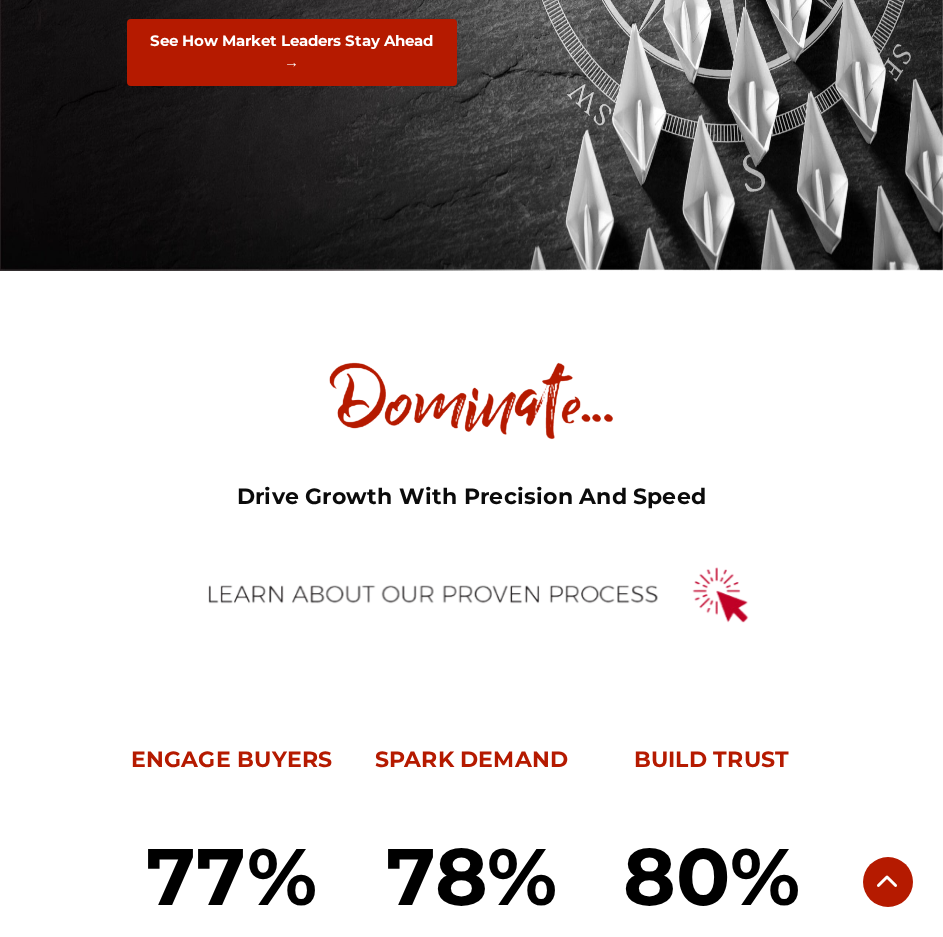 scroll, scrollTop: 0, scrollLeft: 0, axis: both 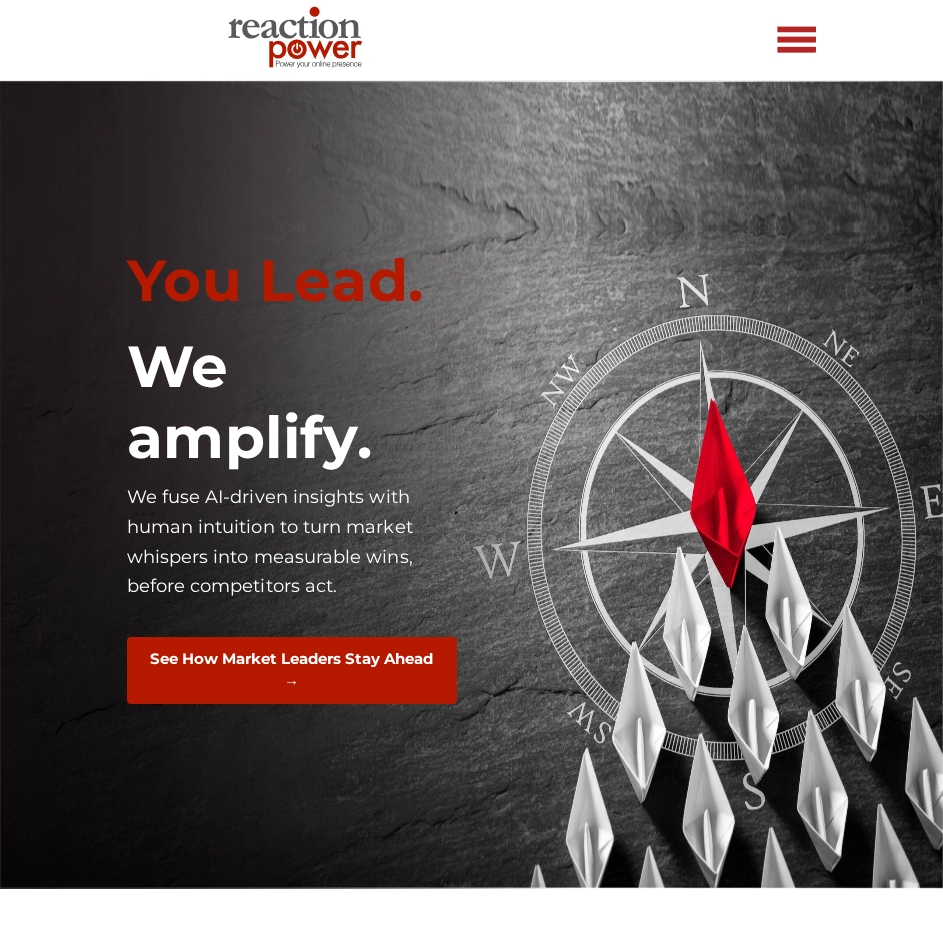 click at bounding box center [797, 40] 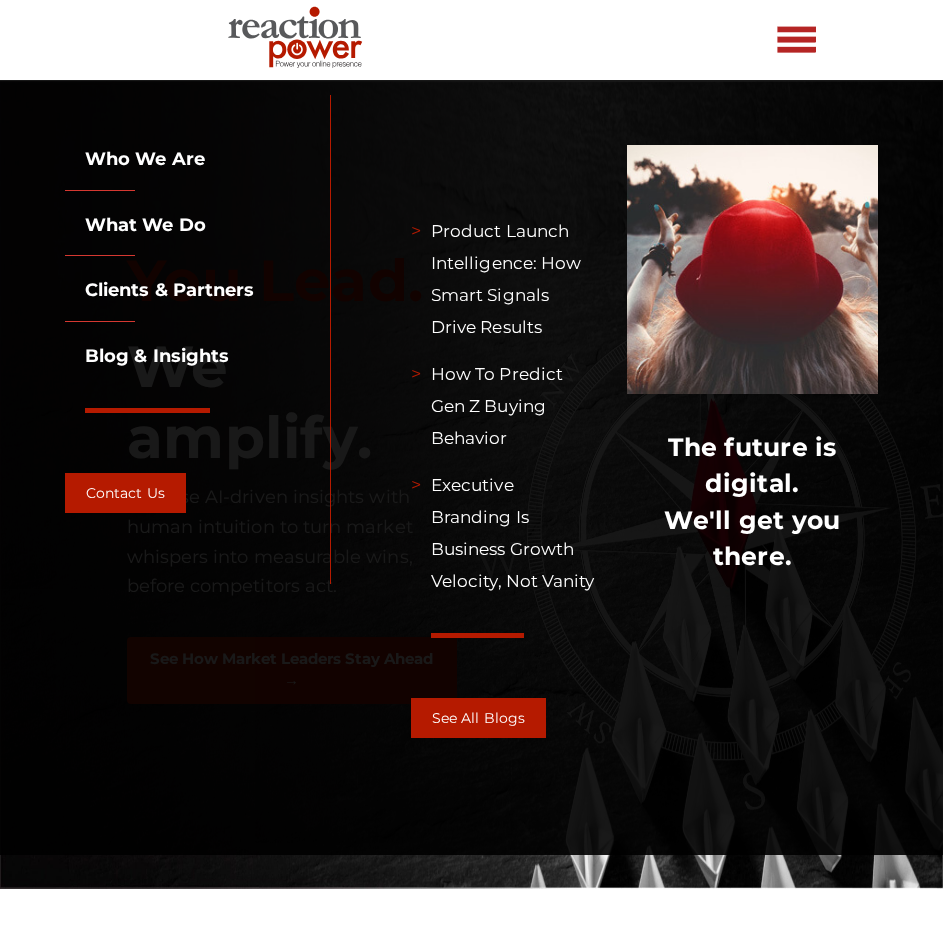 click on "Who we are" at bounding box center (135, 159) 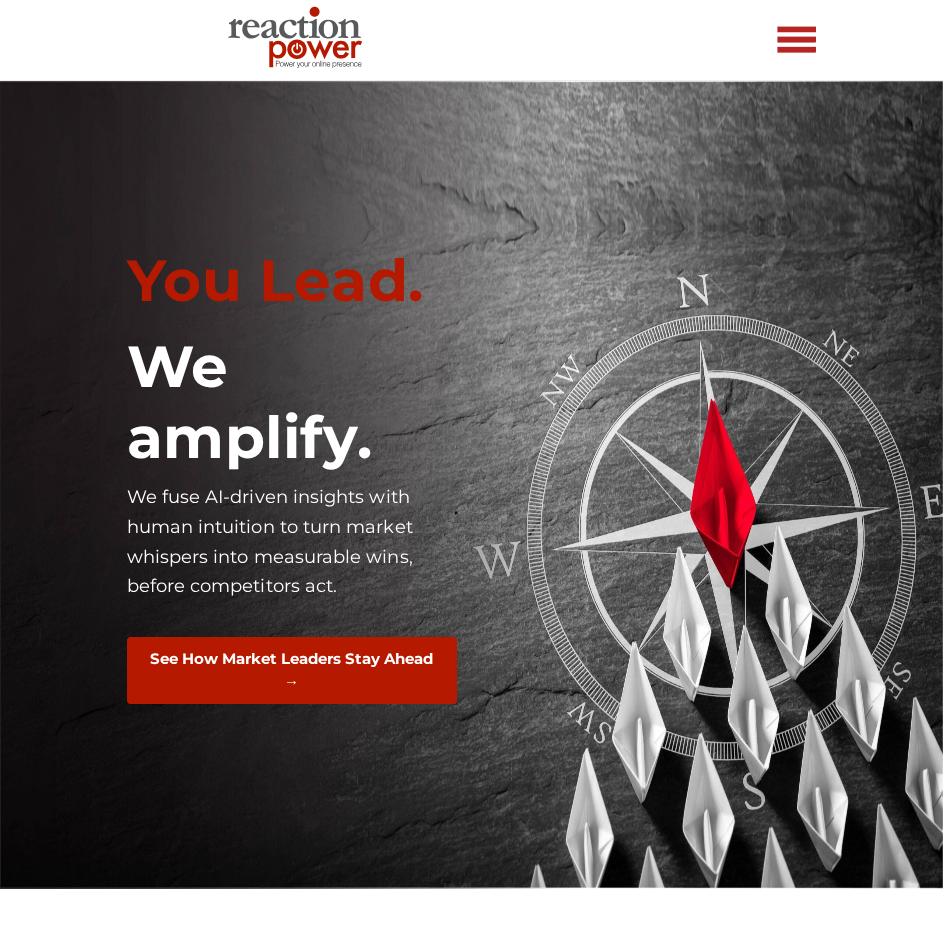 click at bounding box center (797, 40) 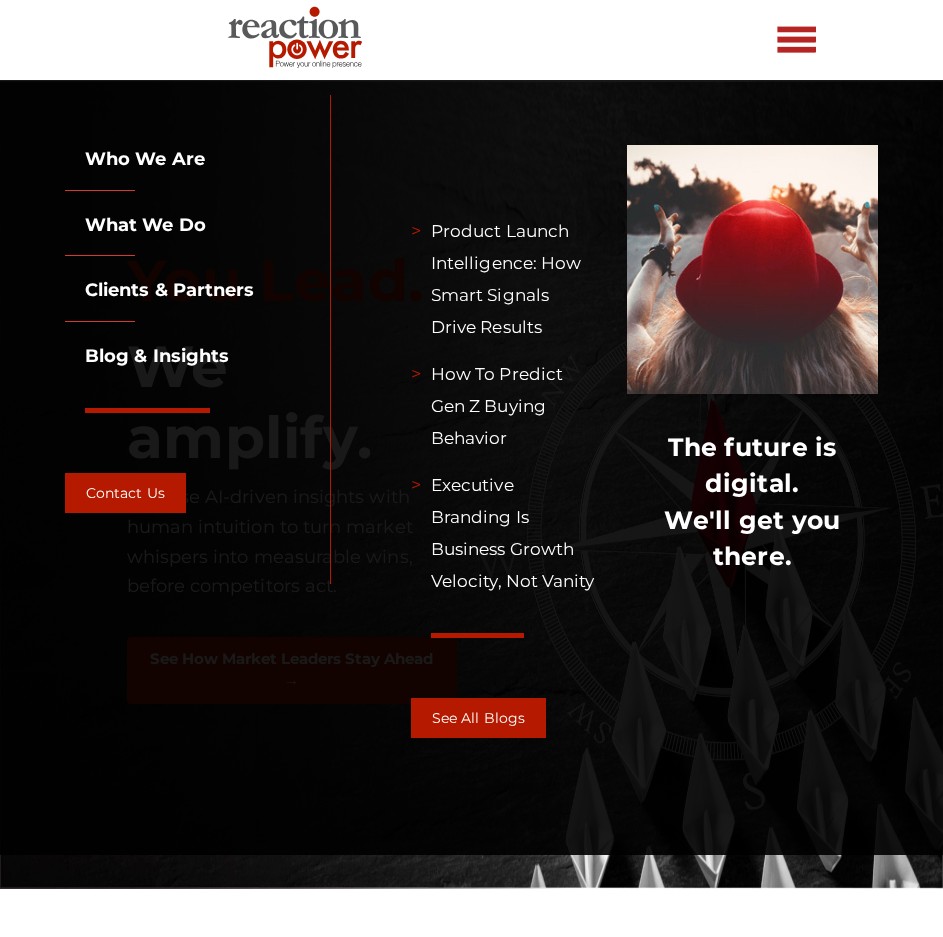 click on "What we do" at bounding box center [135, 225] 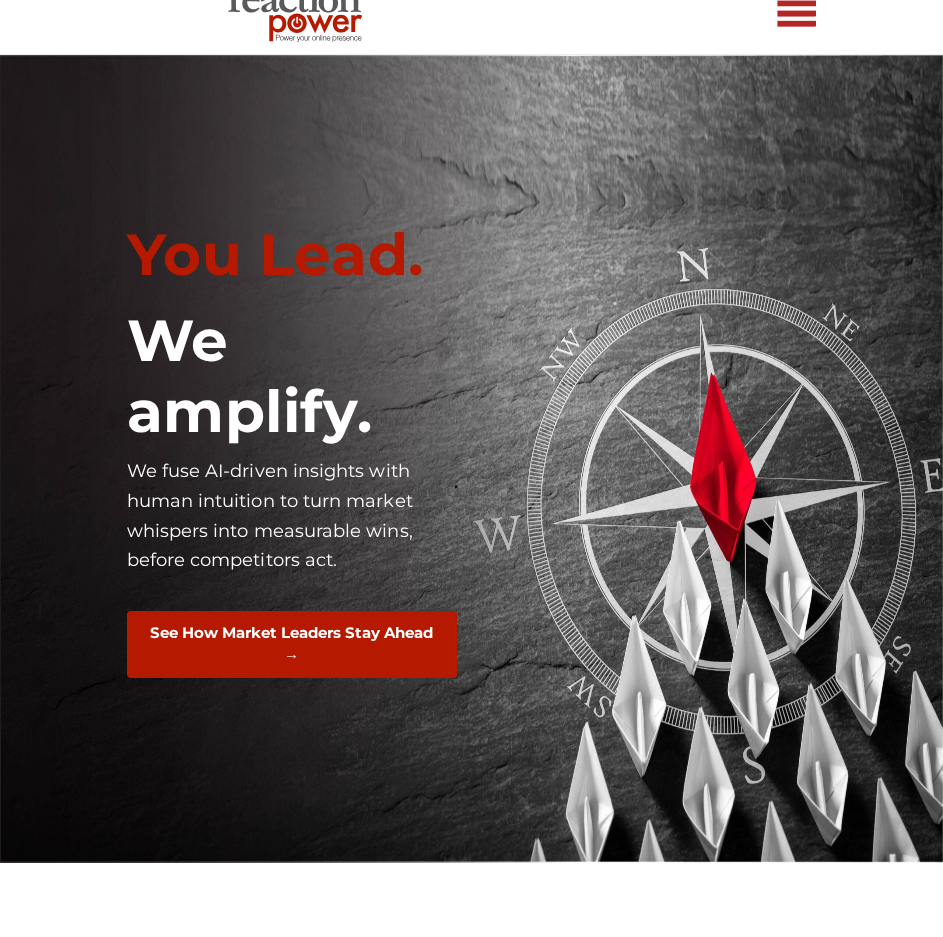 scroll, scrollTop: 0, scrollLeft: 0, axis: both 